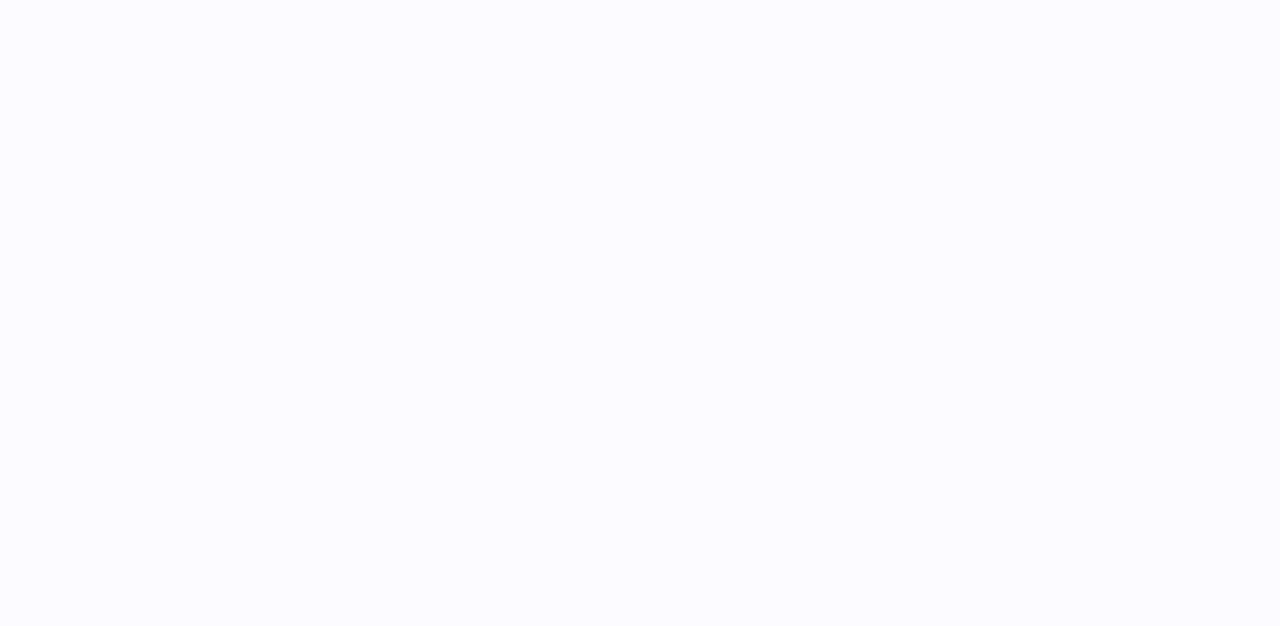 scroll, scrollTop: 0, scrollLeft: 0, axis: both 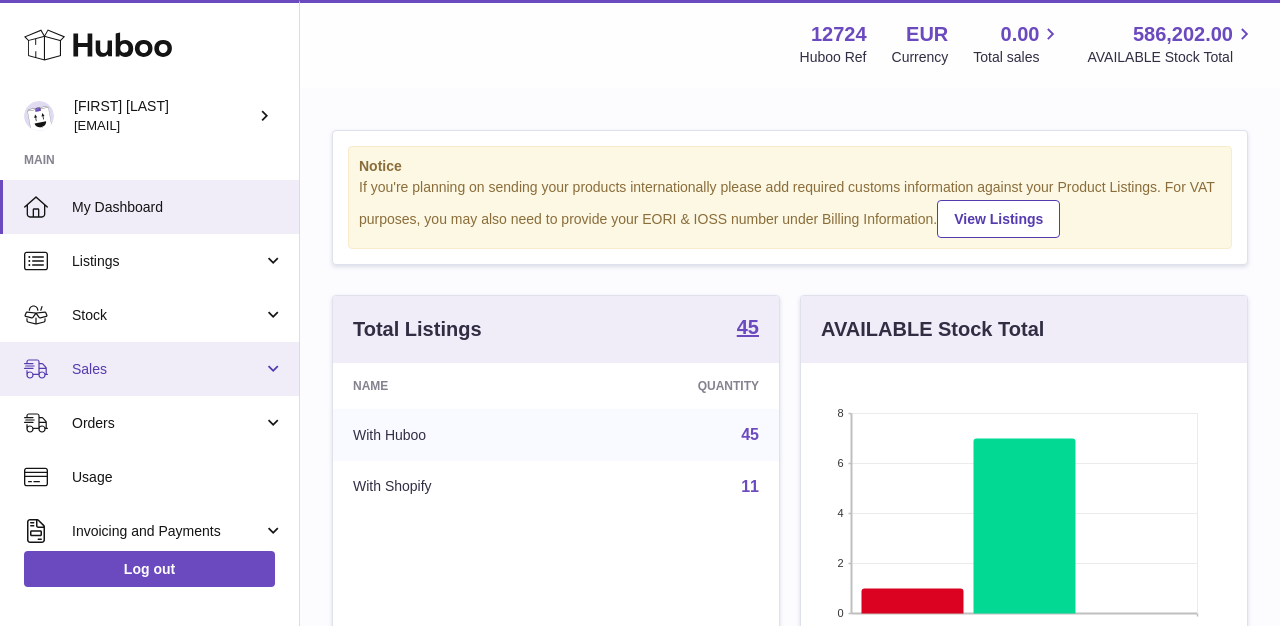 click on "Sales" at bounding box center [149, 369] 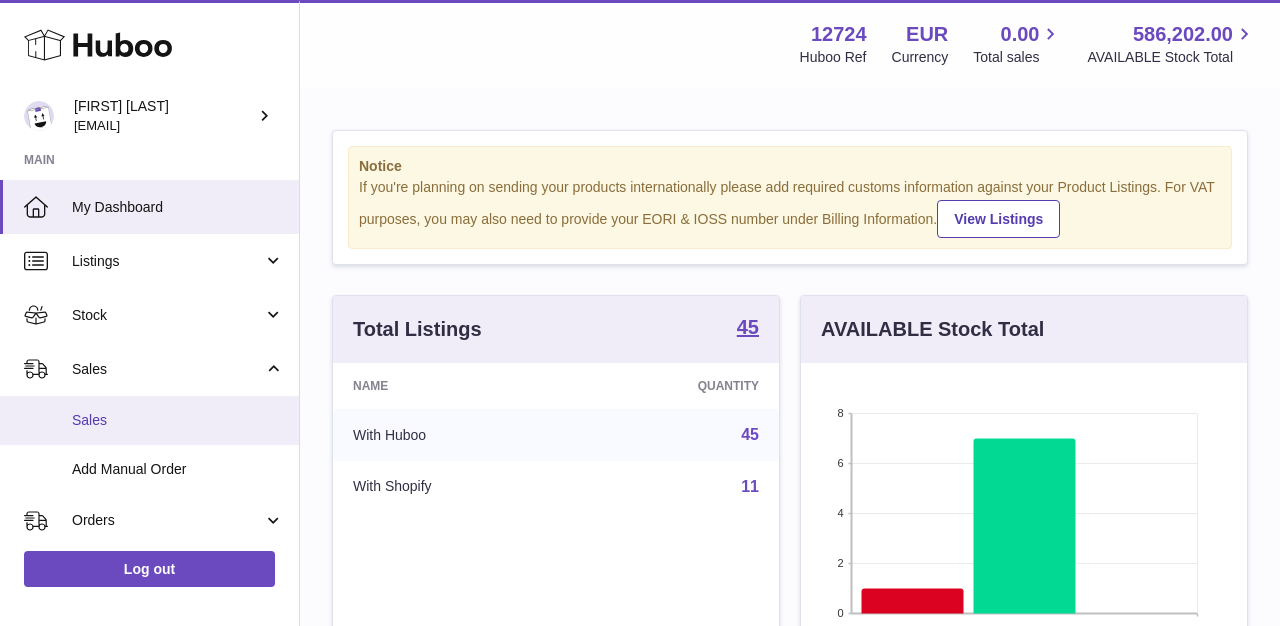 click on "Sales" at bounding box center (178, 420) 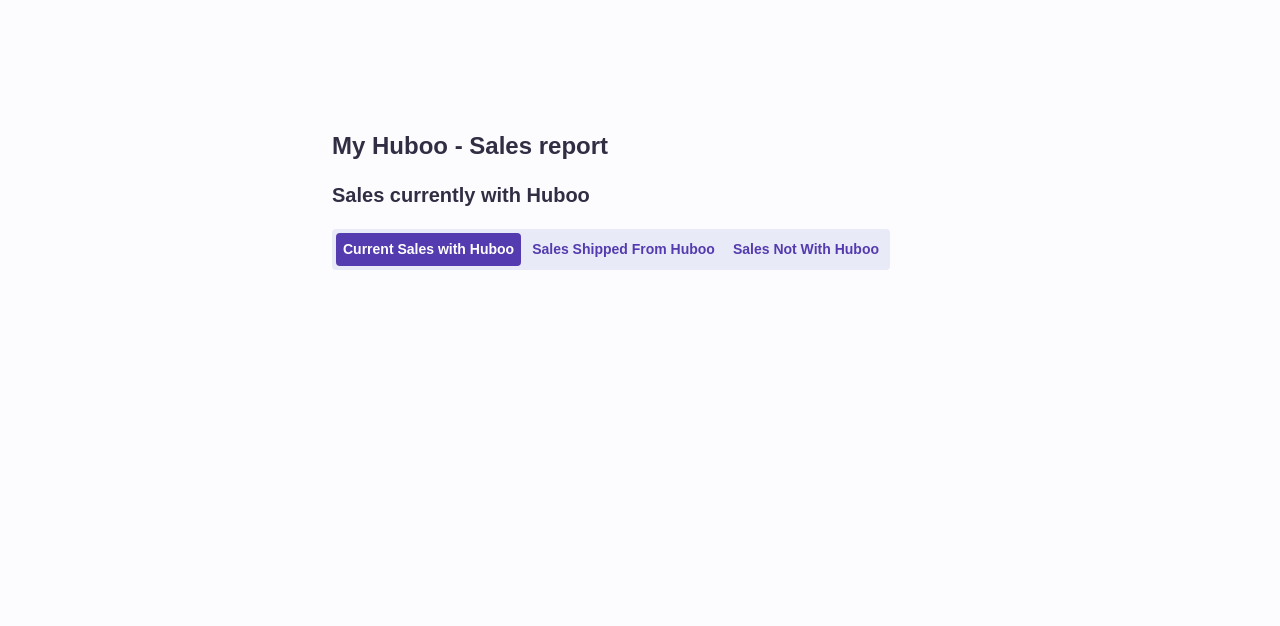 scroll, scrollTop: 0, scrollLeft: 0, axis: both 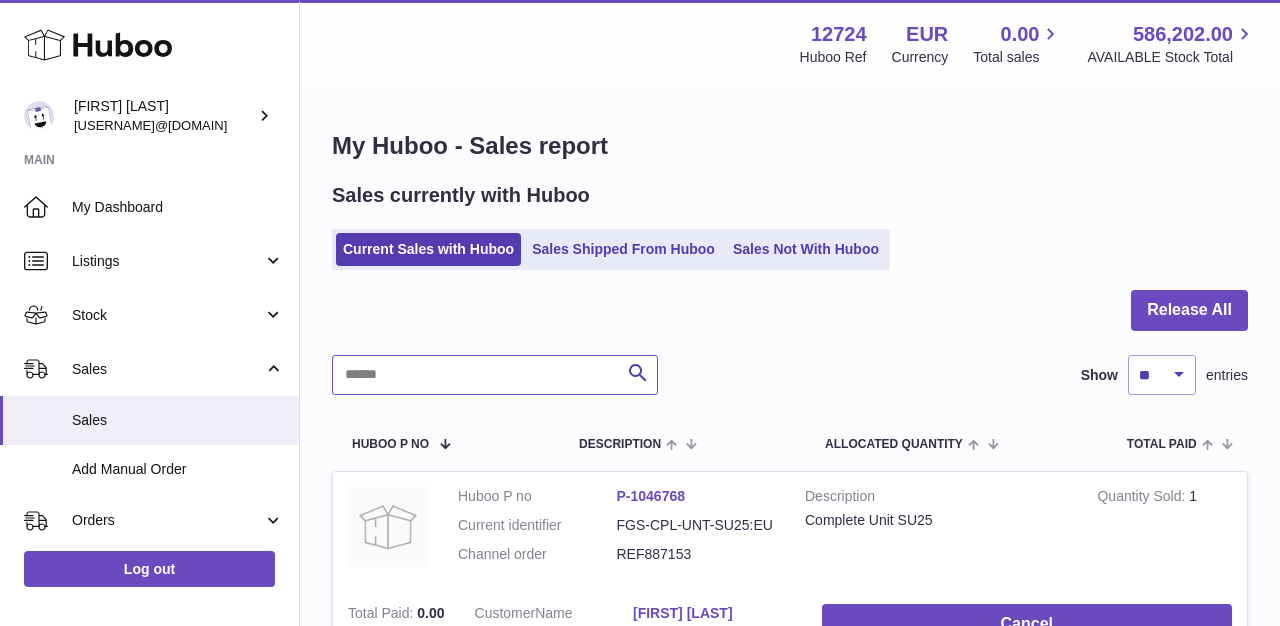 click at bounding box center (495, 375) 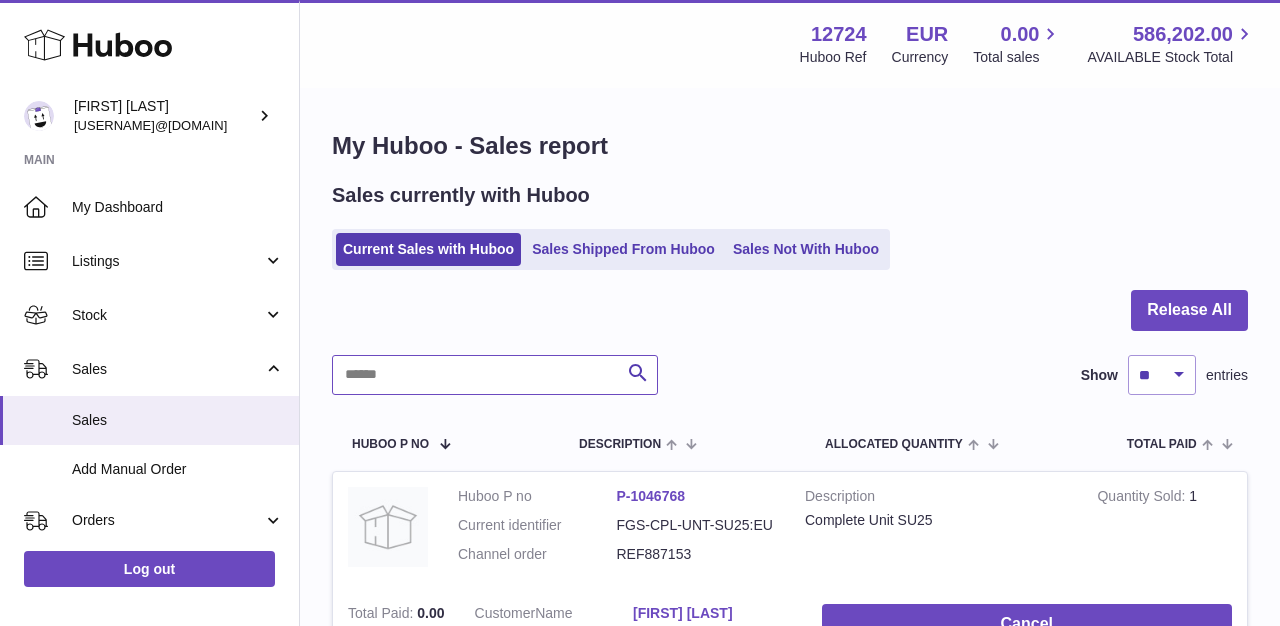 paste on "**********" 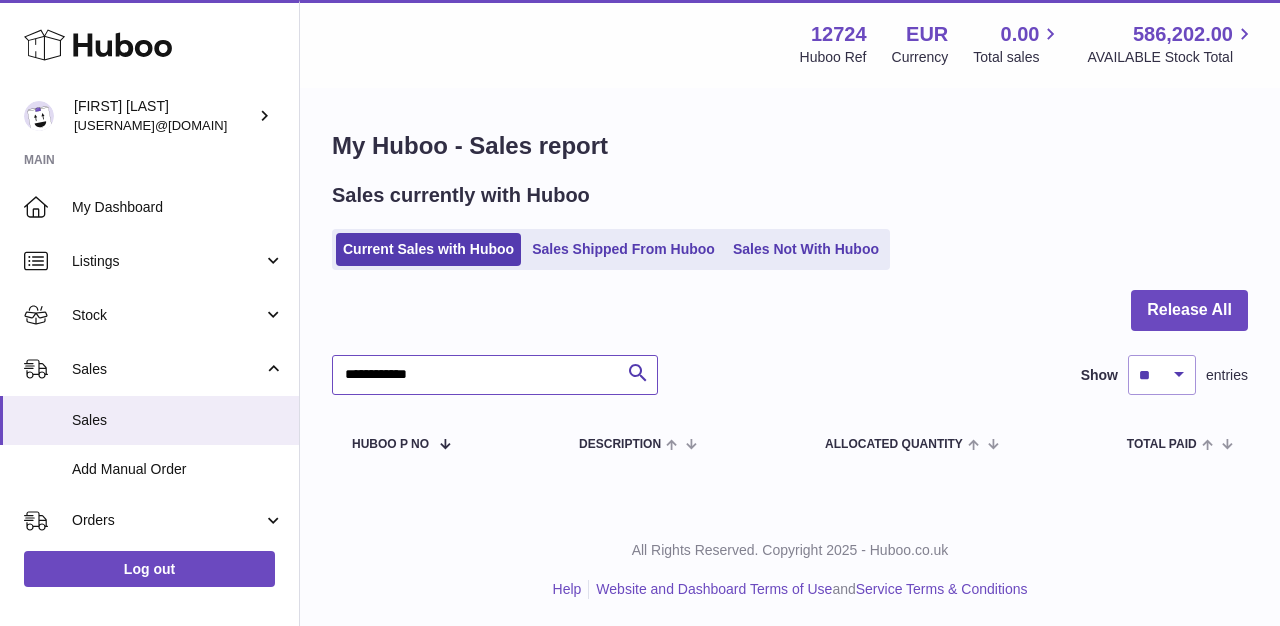 type on "**********" 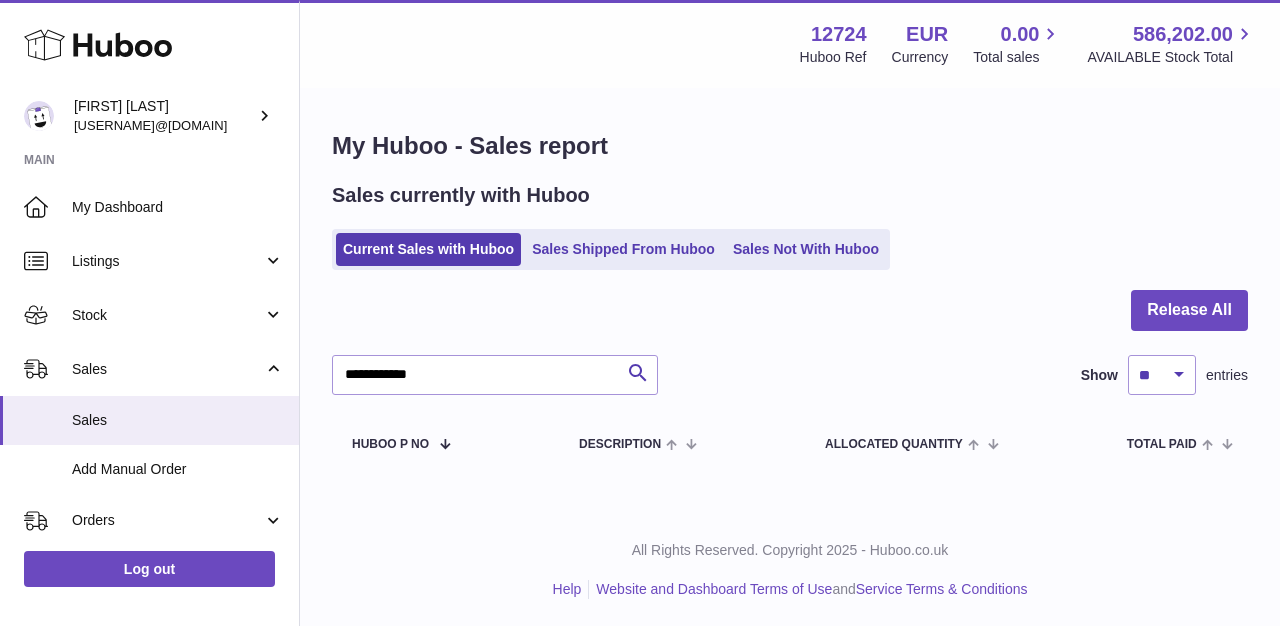 click on "Current Sales with Huboo
Sales Shipped From Huboo
Sales Not With Huboo" at bounding box center [611, 249] 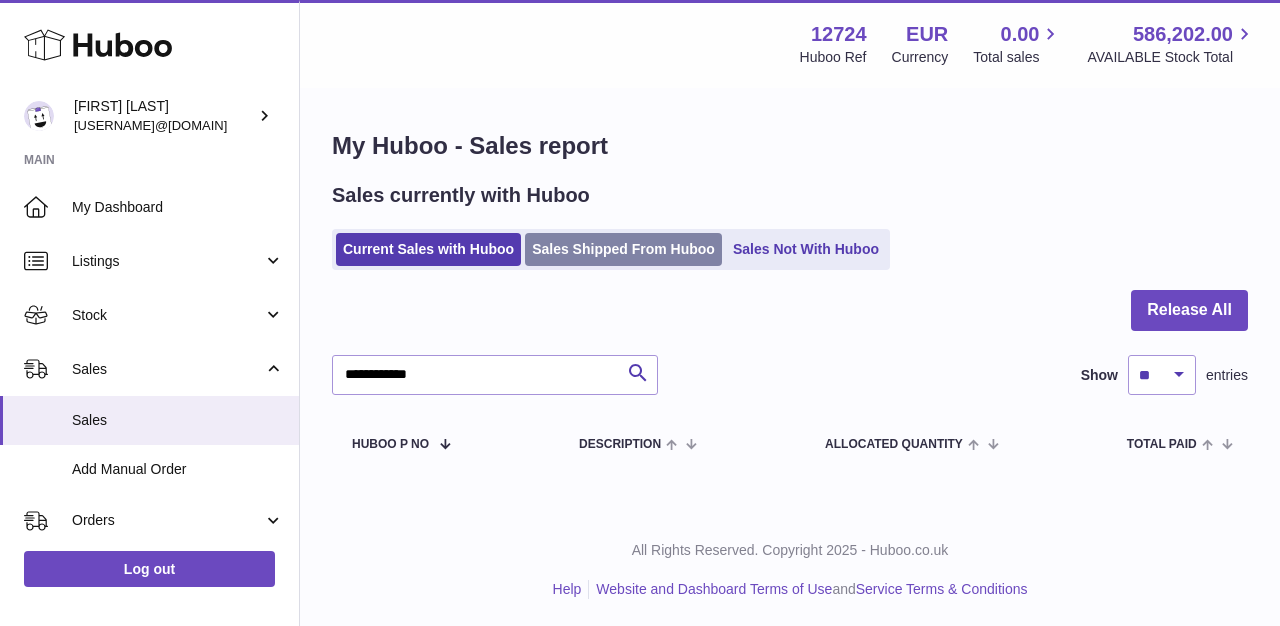 click on "Sales Shipped From Huboo" at bounding box center (623, 249) 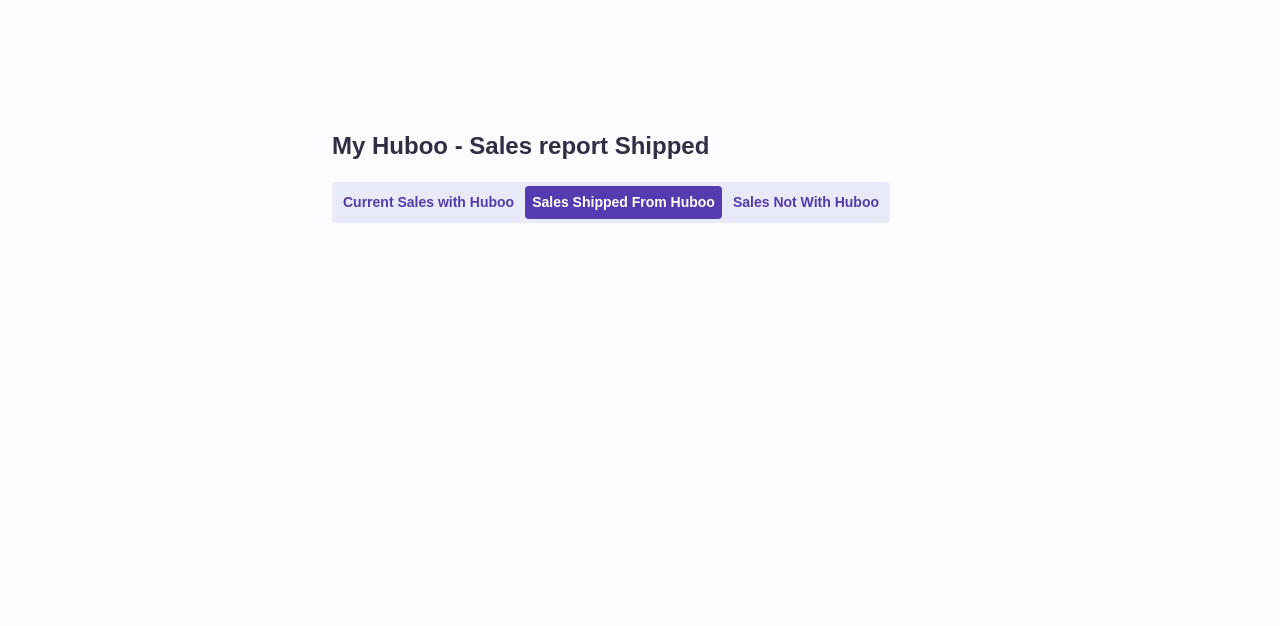 scroll, scrollTop: 0, scrollLeft: 0, axis: both 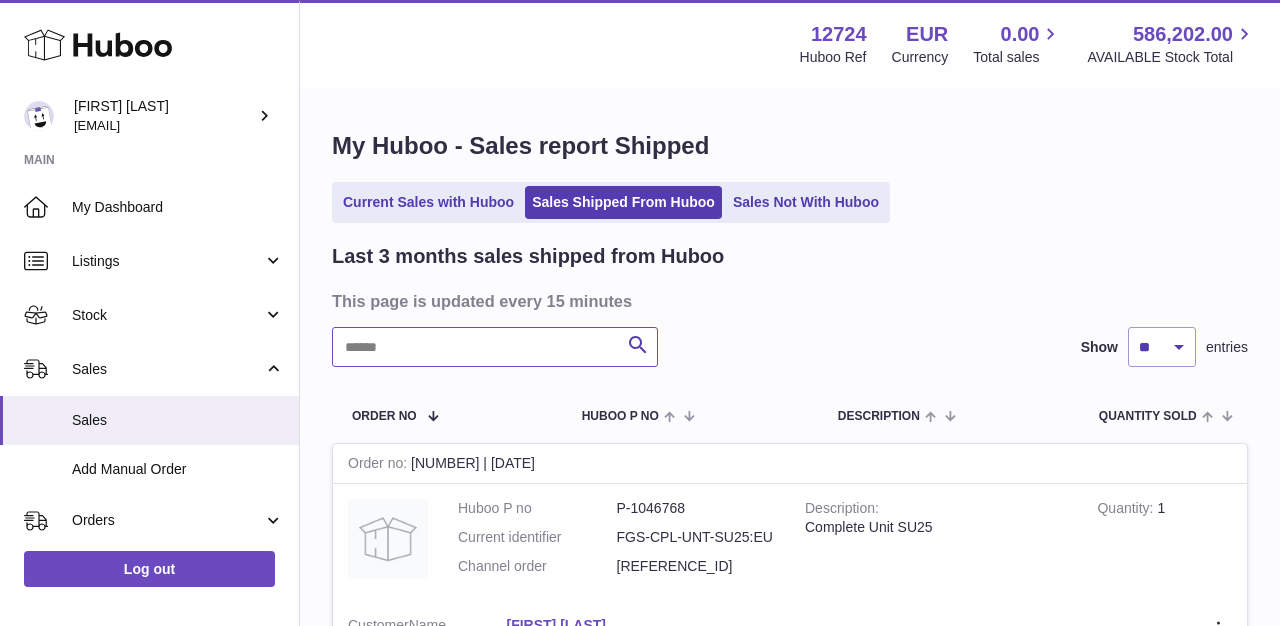 click at bounding box center (495, 347) 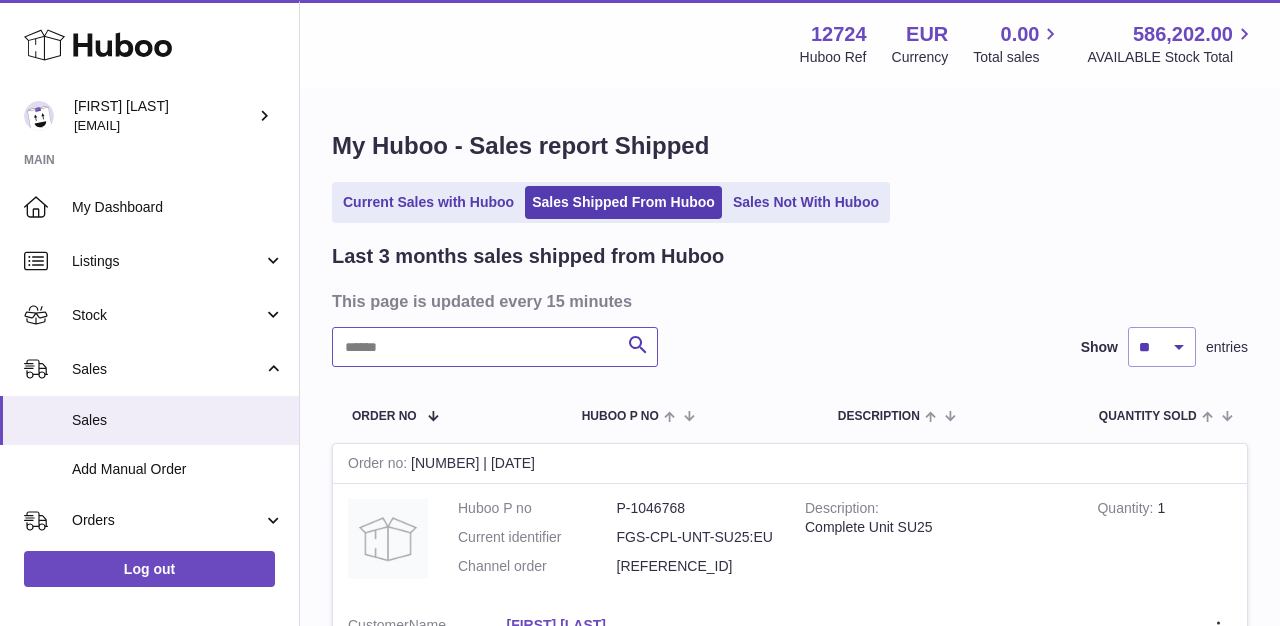 paste on "**********" 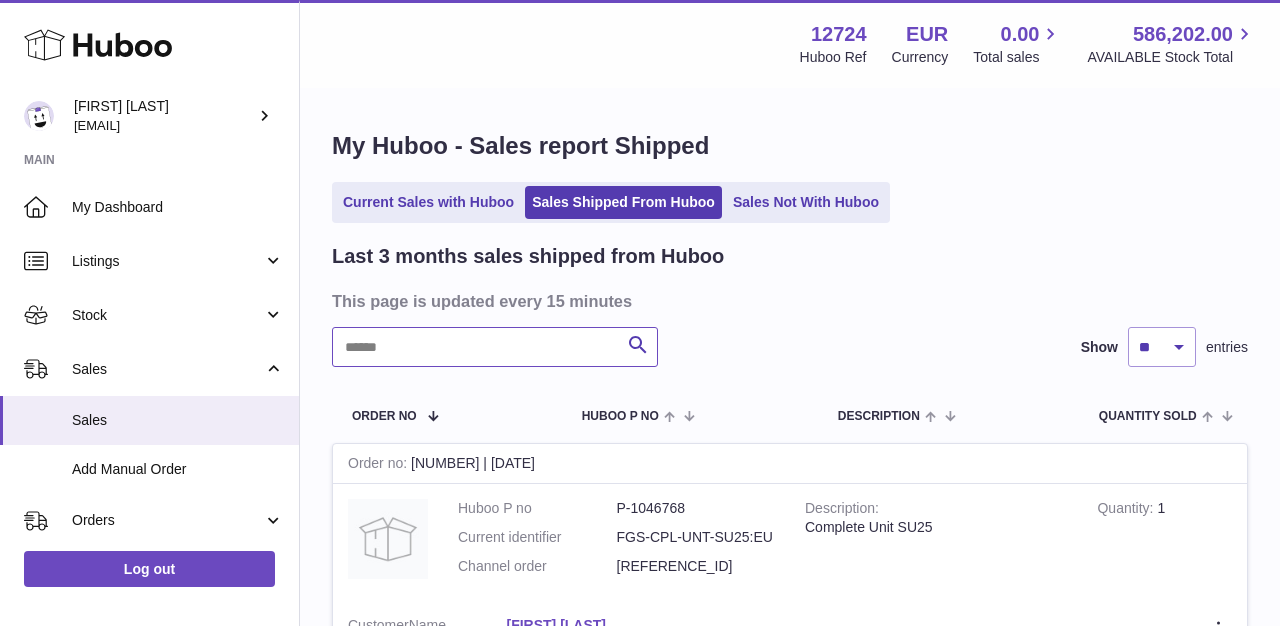 type on "**********" 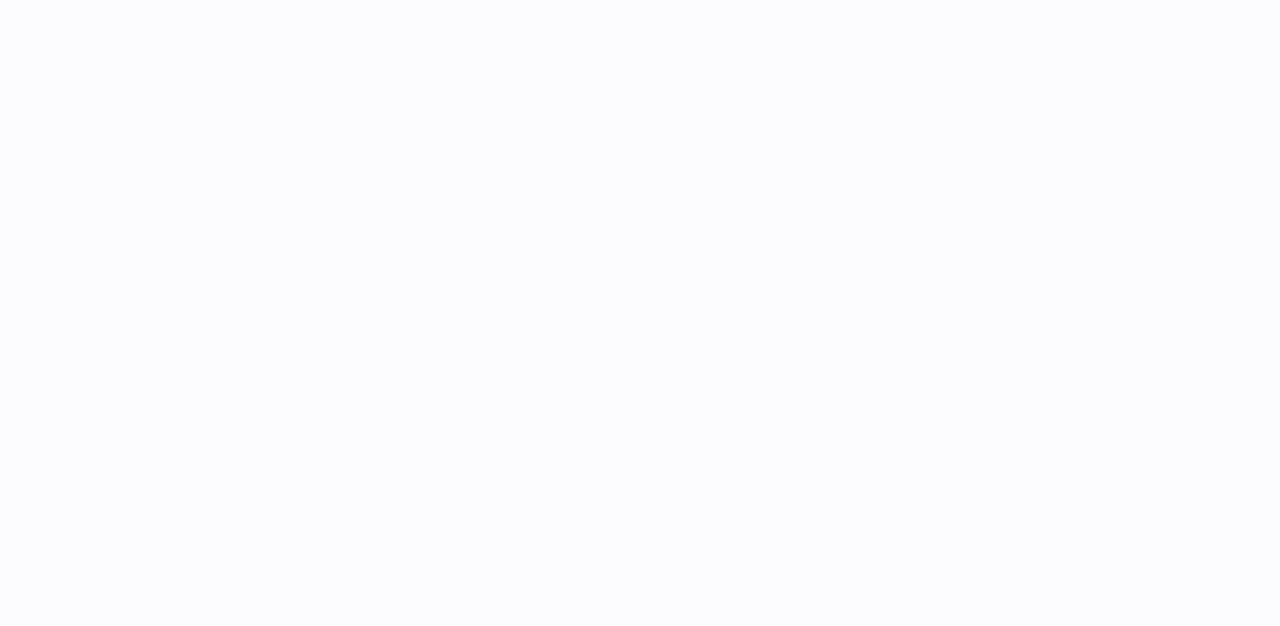scroll, scrollTop: 0, scrollLeft: 0, axis: both 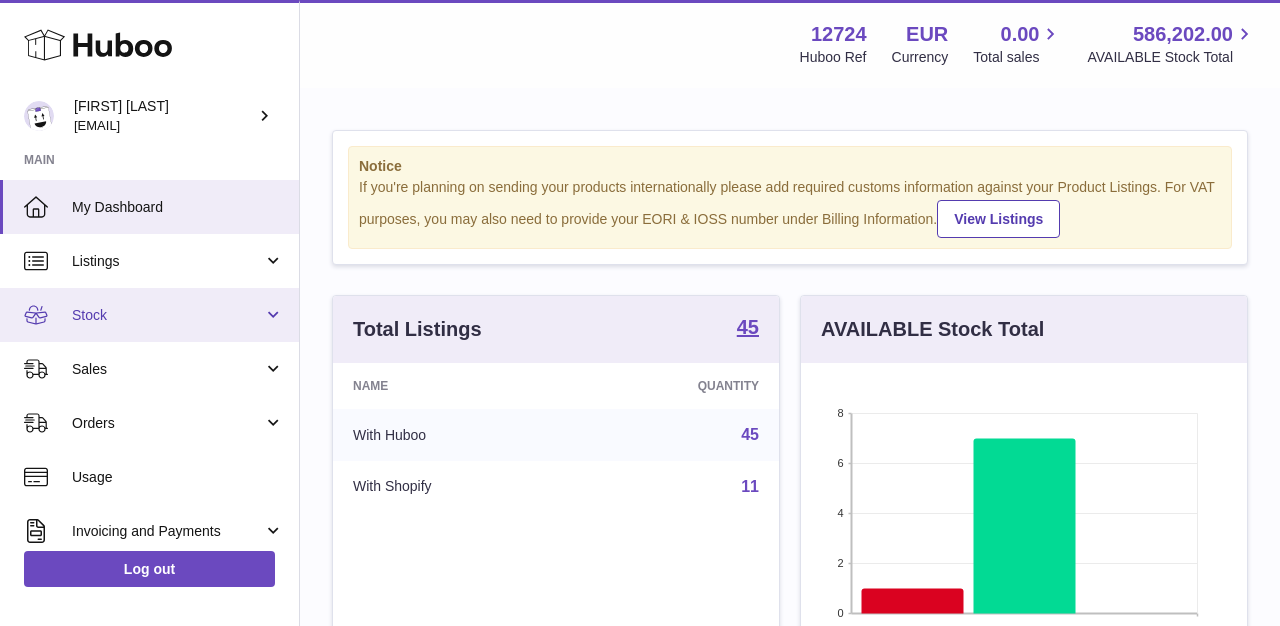 click on "Stock" at bounding box center (149, 315) 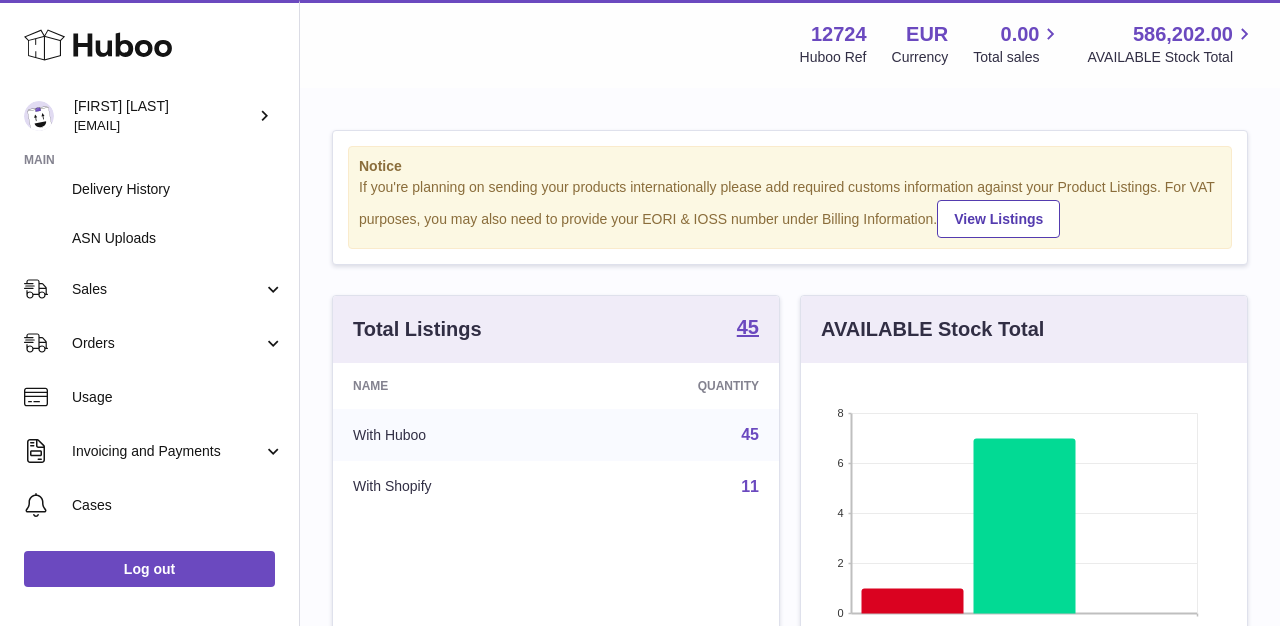 scroll, scrollTop: 359, scrollLeft: 0, axis: vertical 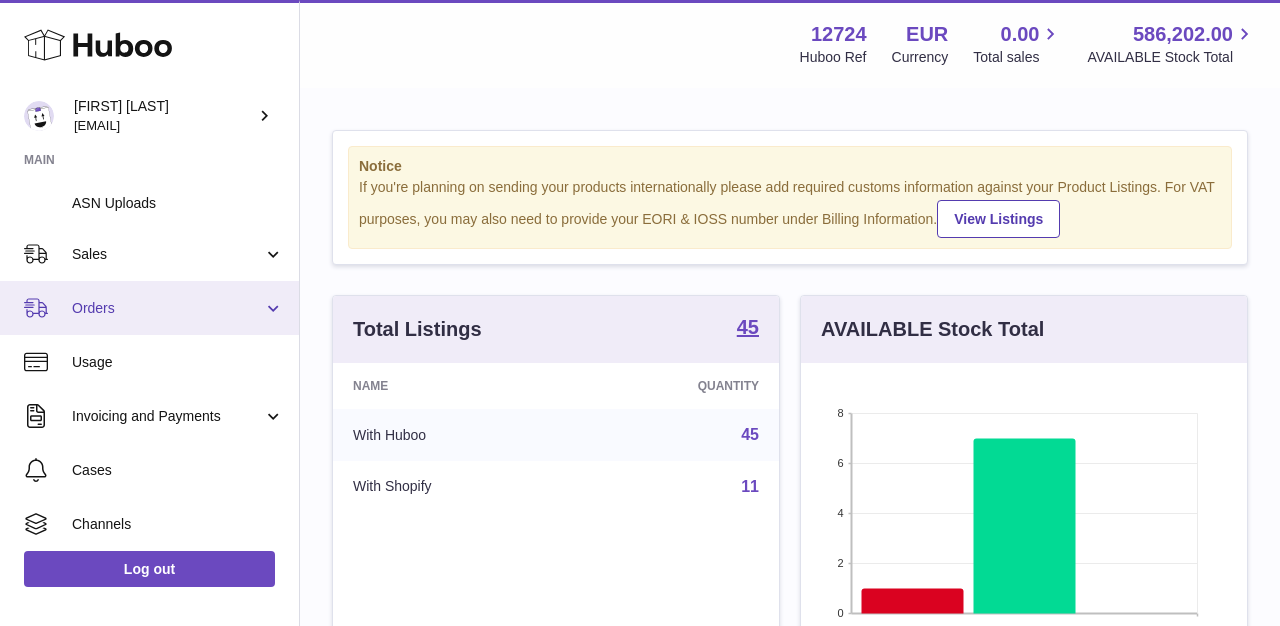 click on "Orders" at bounding box center [149, 308] 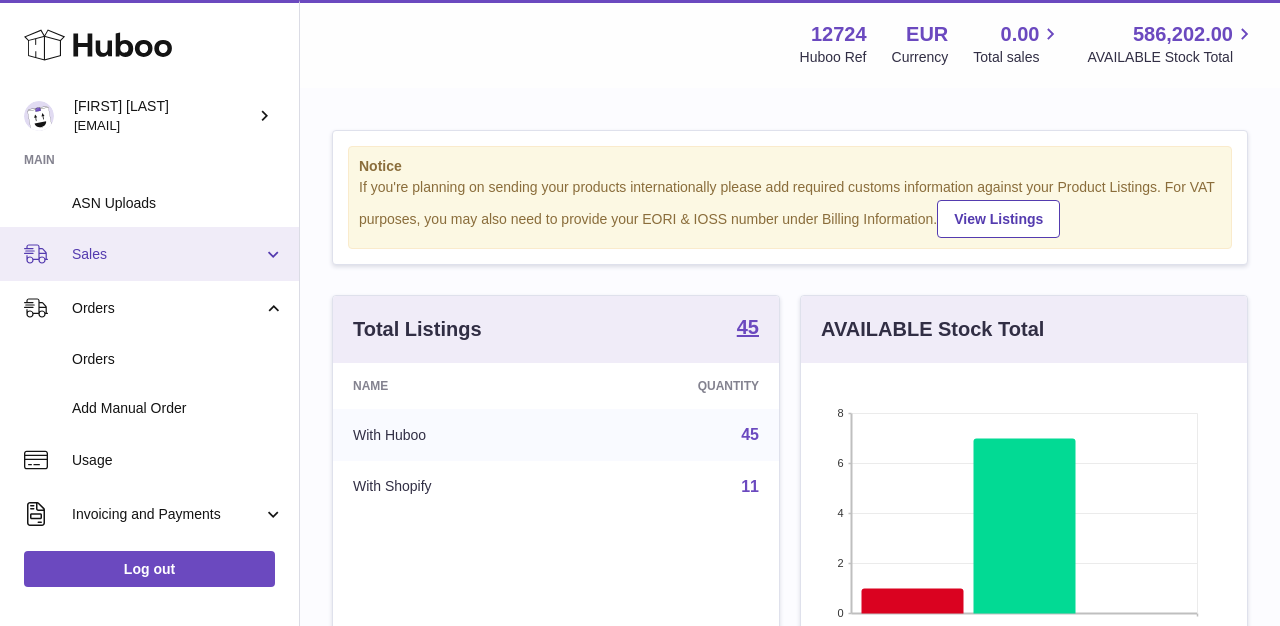 click on "Sales" at bounding box center [167, 254] 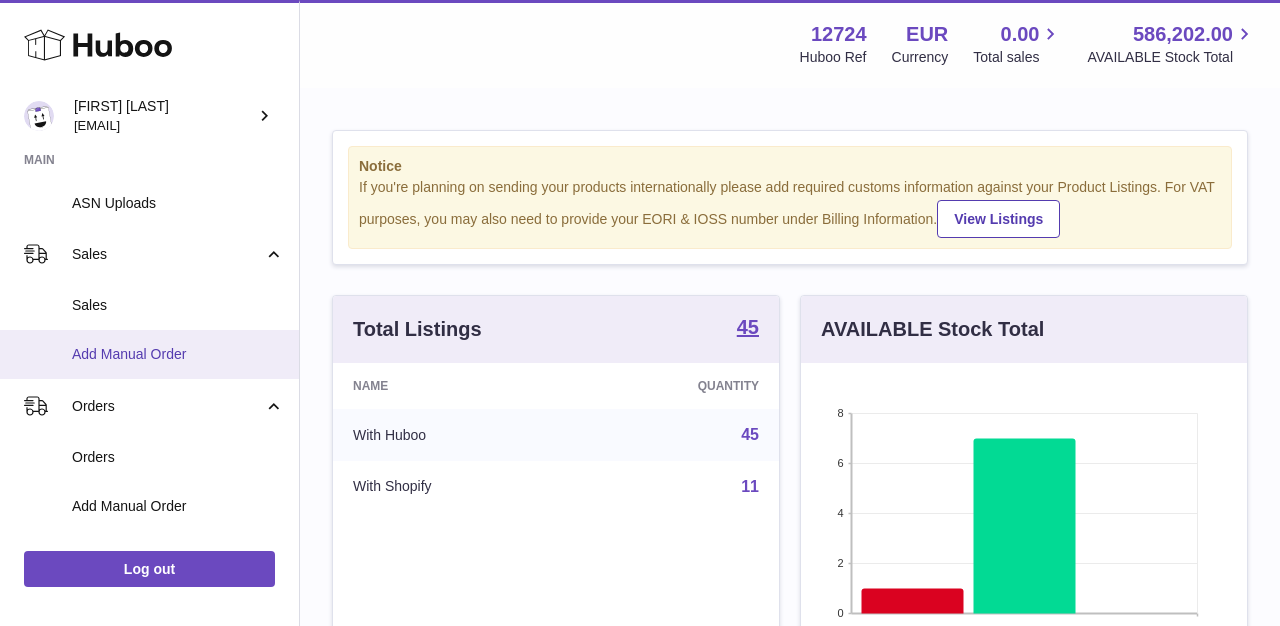 scroll, scrollTop: 381, scrollLeft: 0, axis: vertical 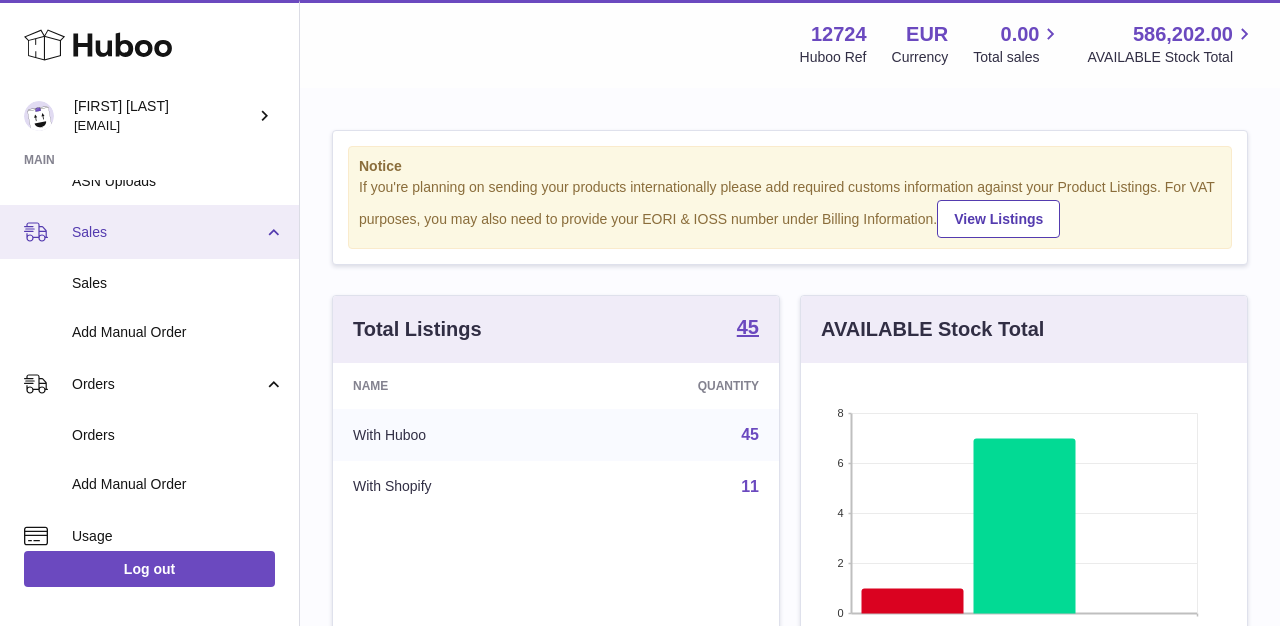 click on "Sales" at bounding box center (149, 232) 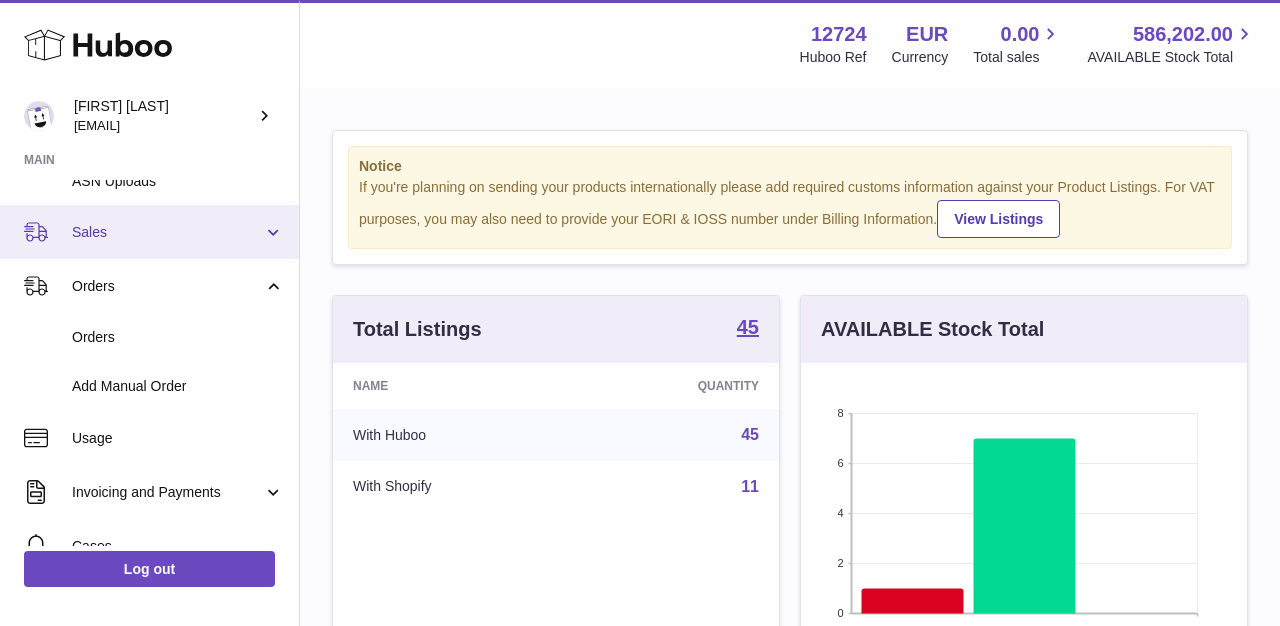 click on "Sales" at bounding box center [149, 232] 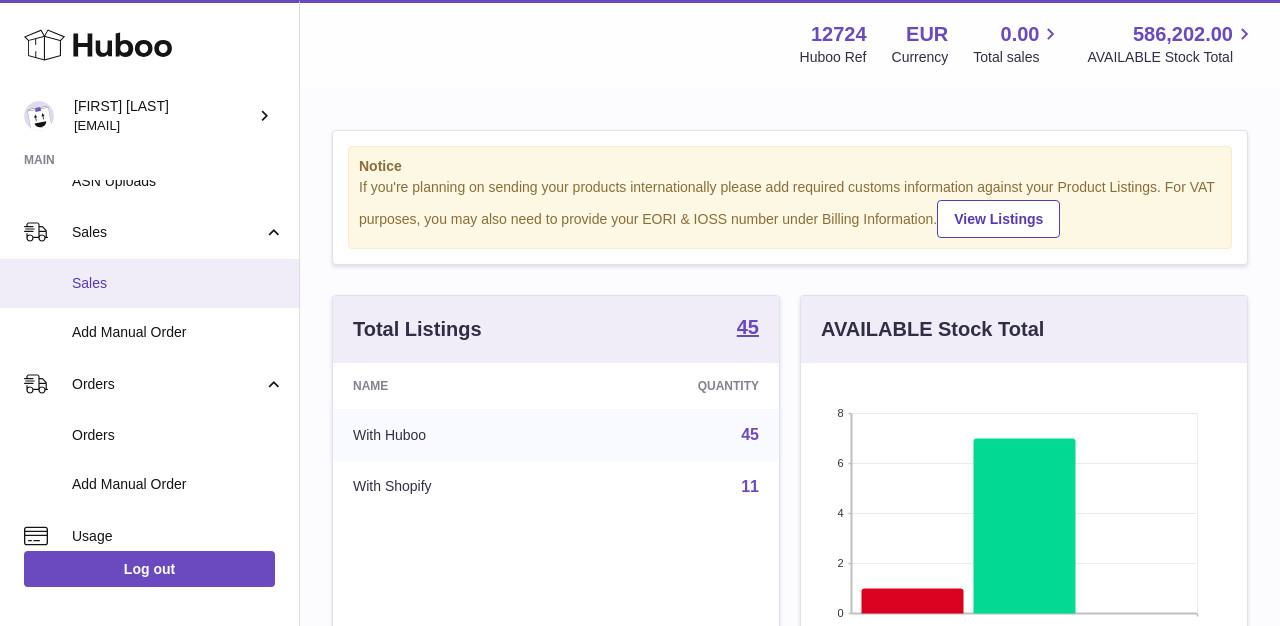 click on "Sales" at bounding box center [178, 283] 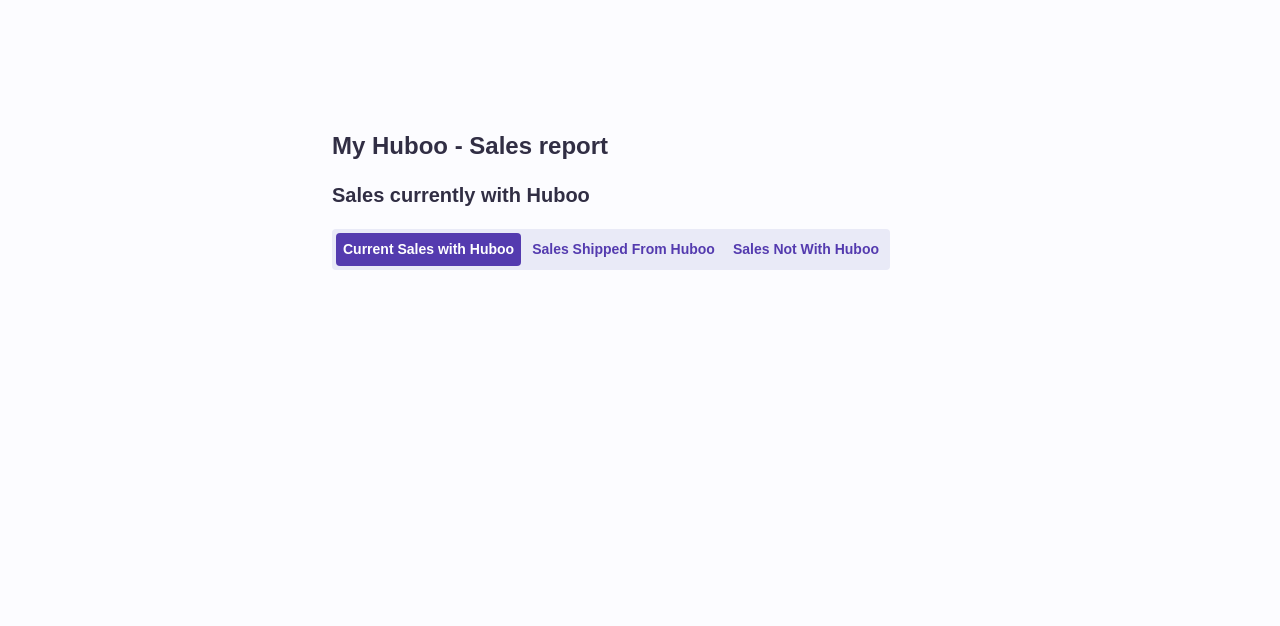 scroll, scrollTop: 0, scrollLeft: 0, axis: both 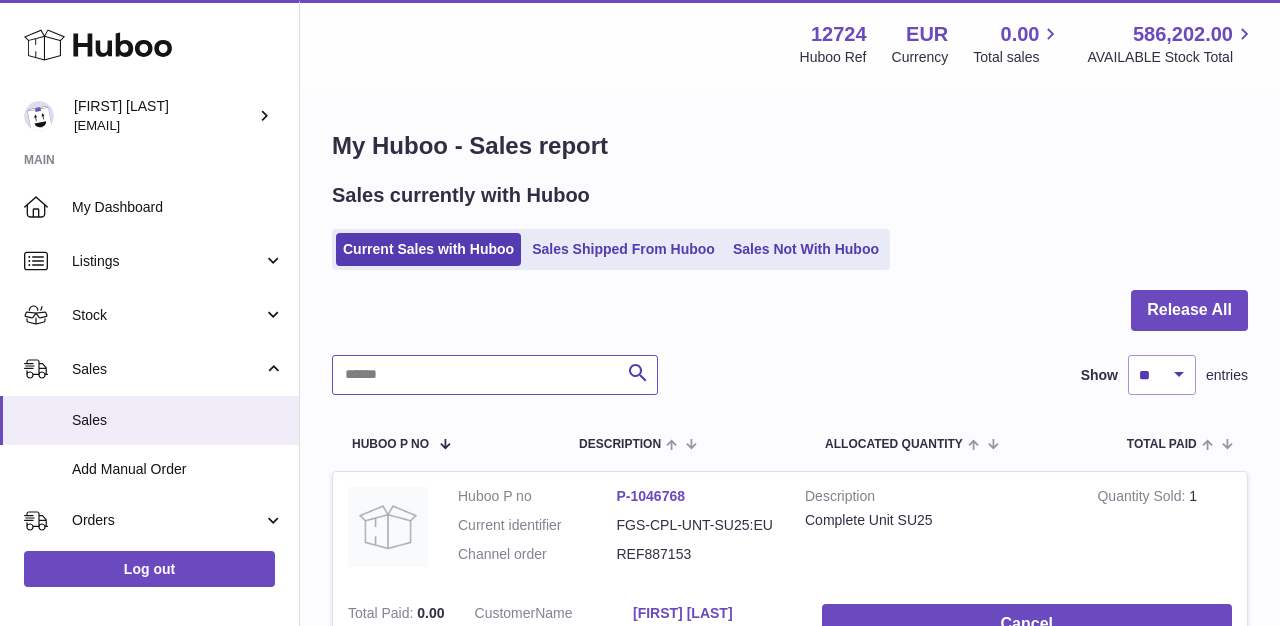 click at bounding box center [495, 375] 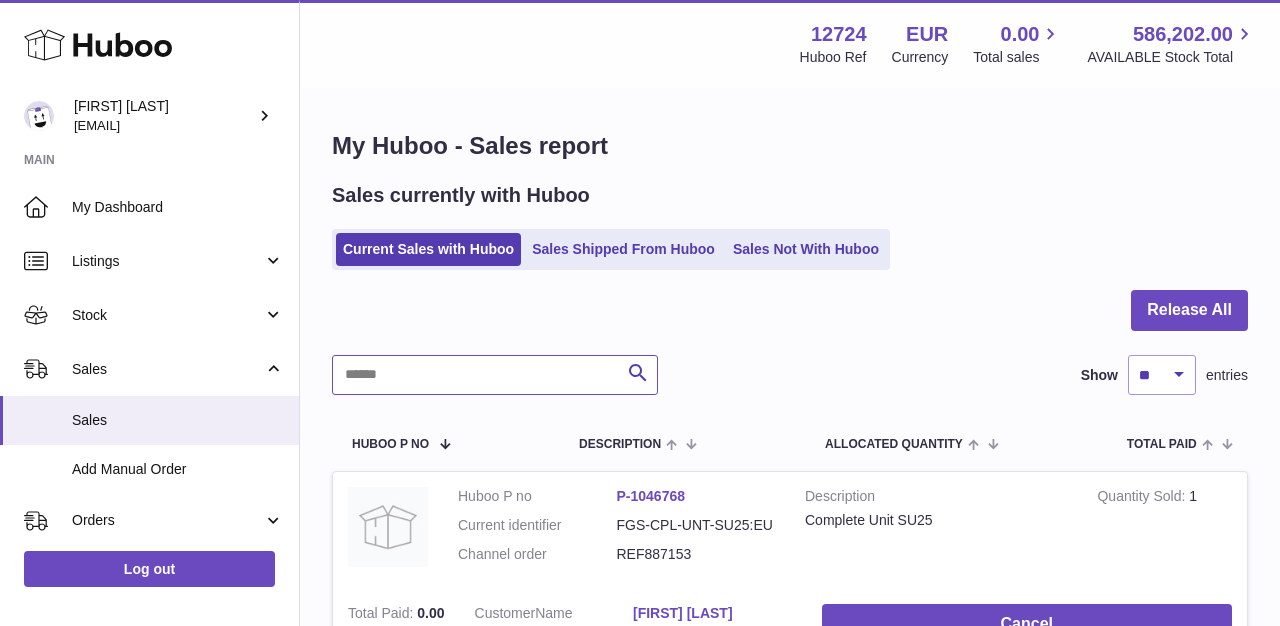 paste on "**********" 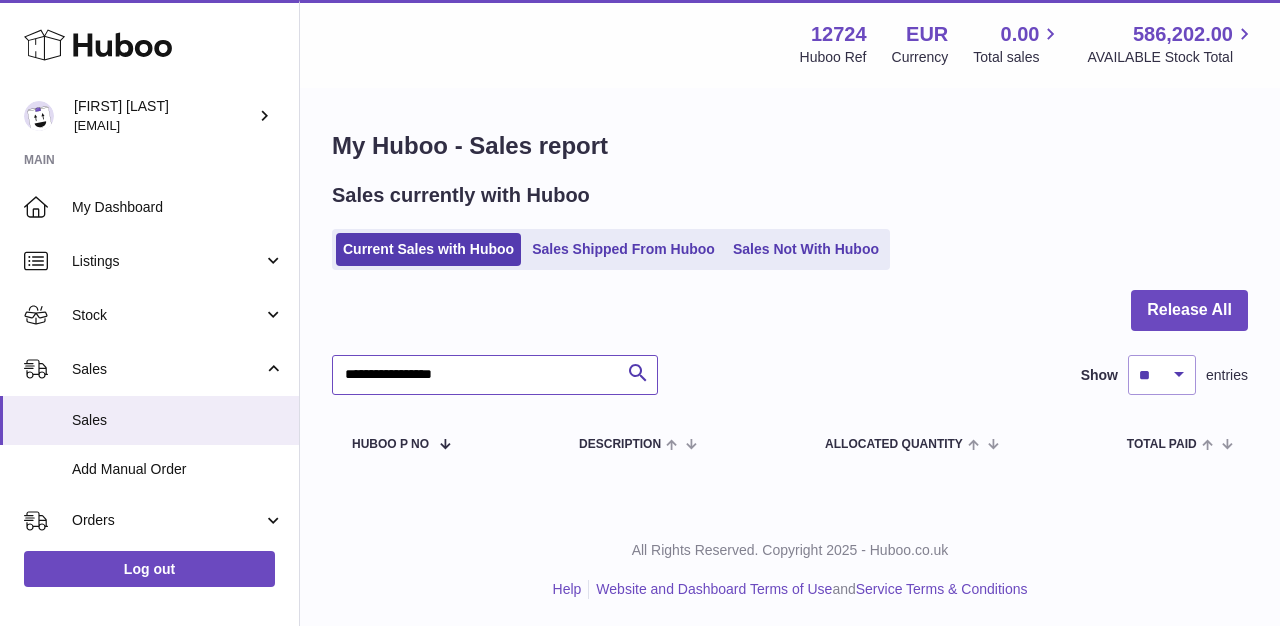 drag, startPoint x: 496, startPoint y: 377, endPoint x: 317, endPoint y: 348, distance: 181.33394 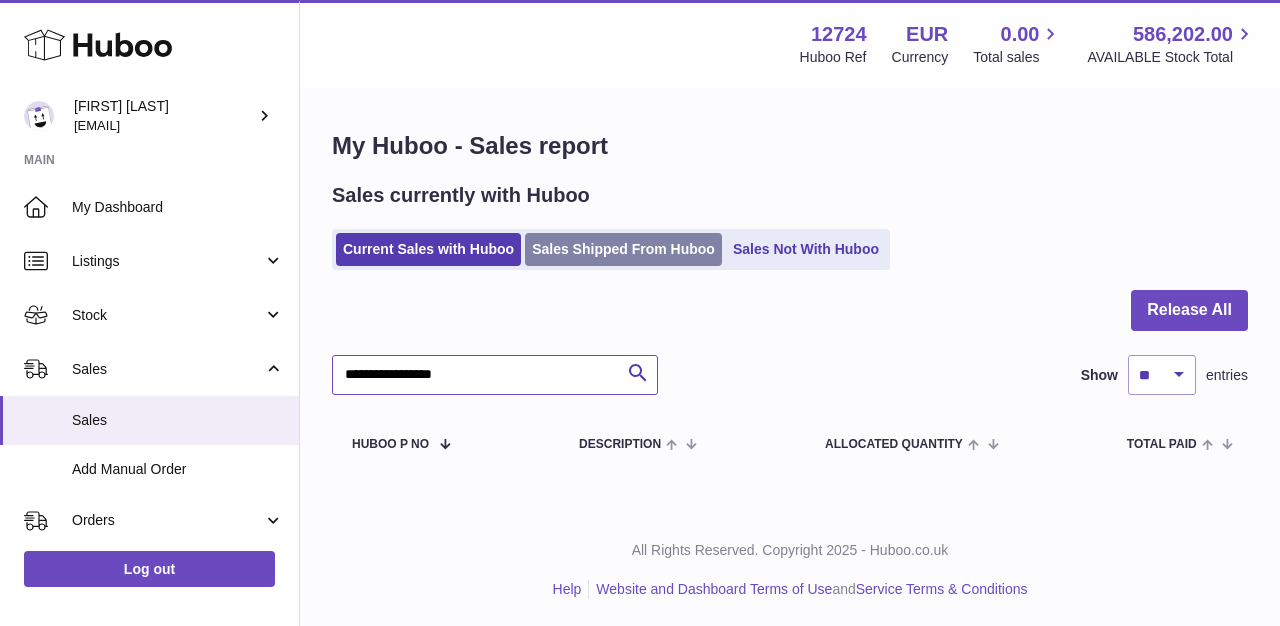 type on "**********" 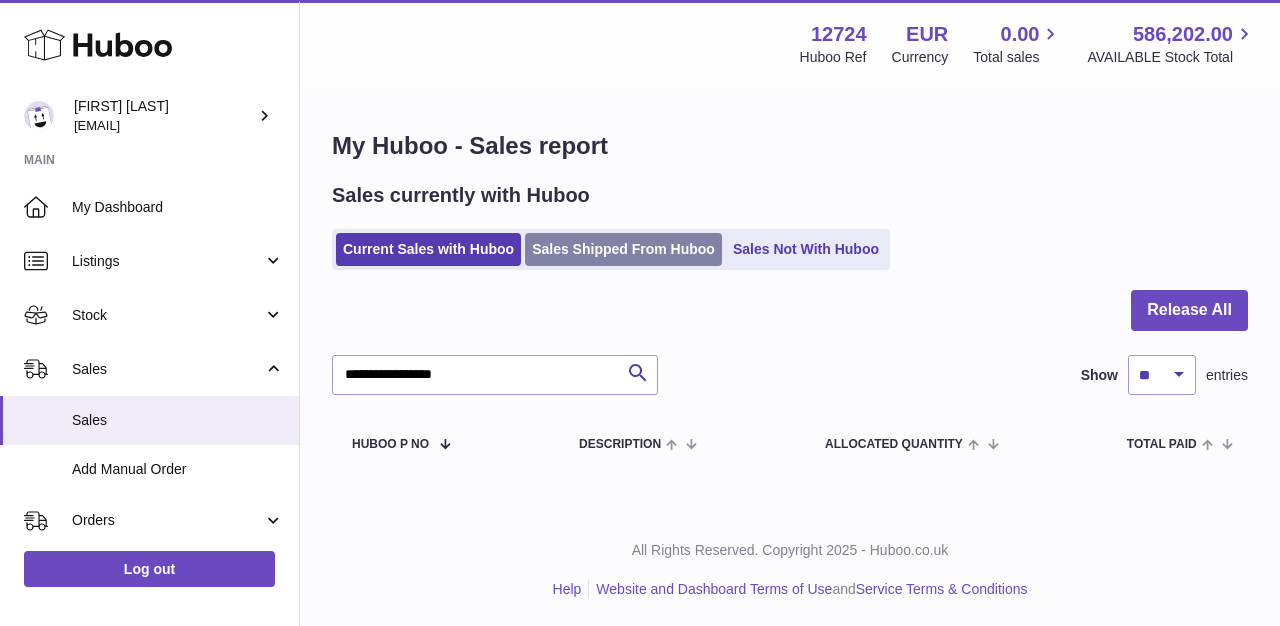 click on "Sales Shipped From Huboo" at bounding box center [623, 249] 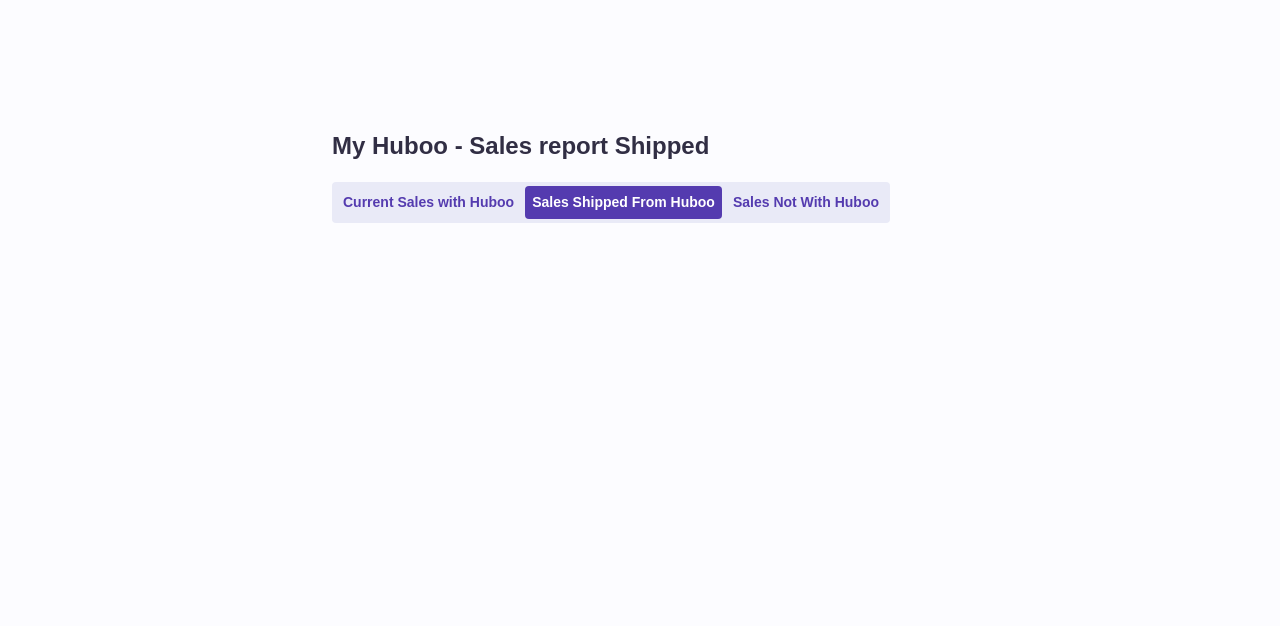 scroll, scrollTop: 0, scrollLeft: 0, axis: both 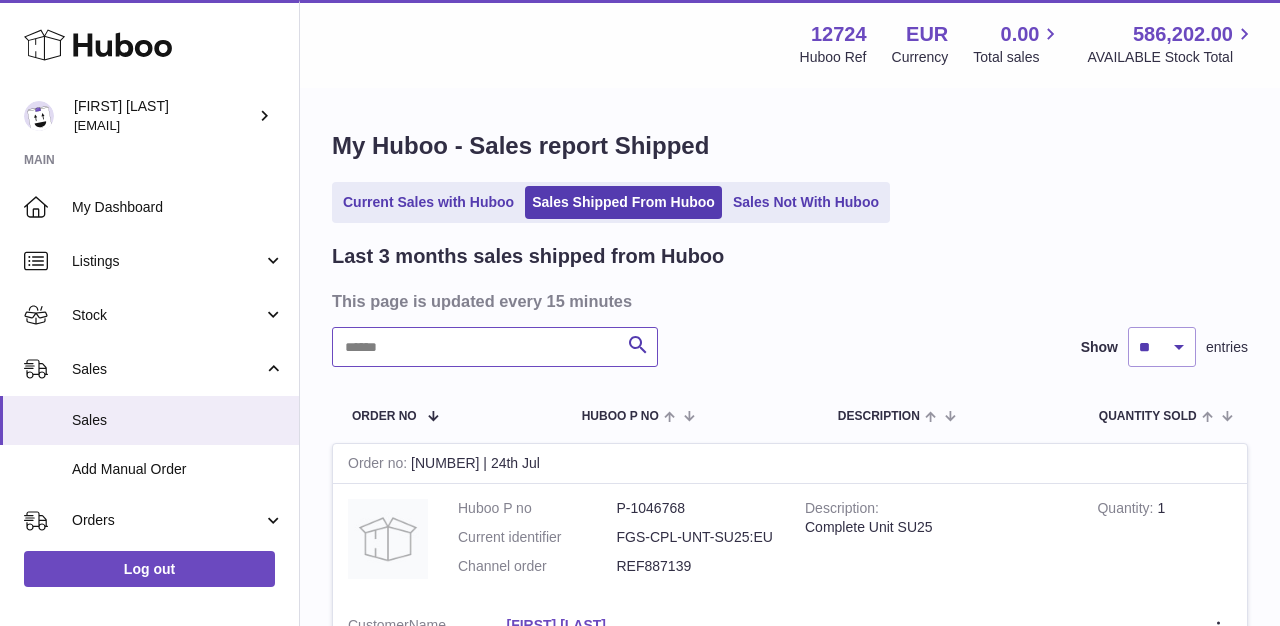 click at bounding box center (495, 347) 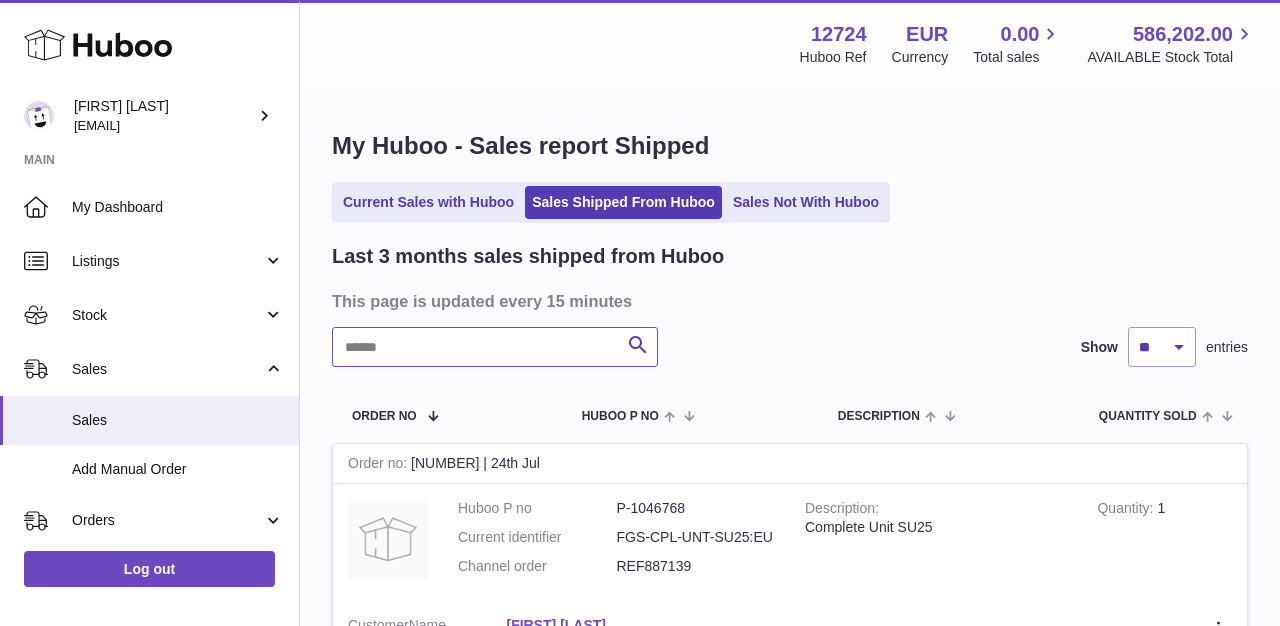 paste on "**********" 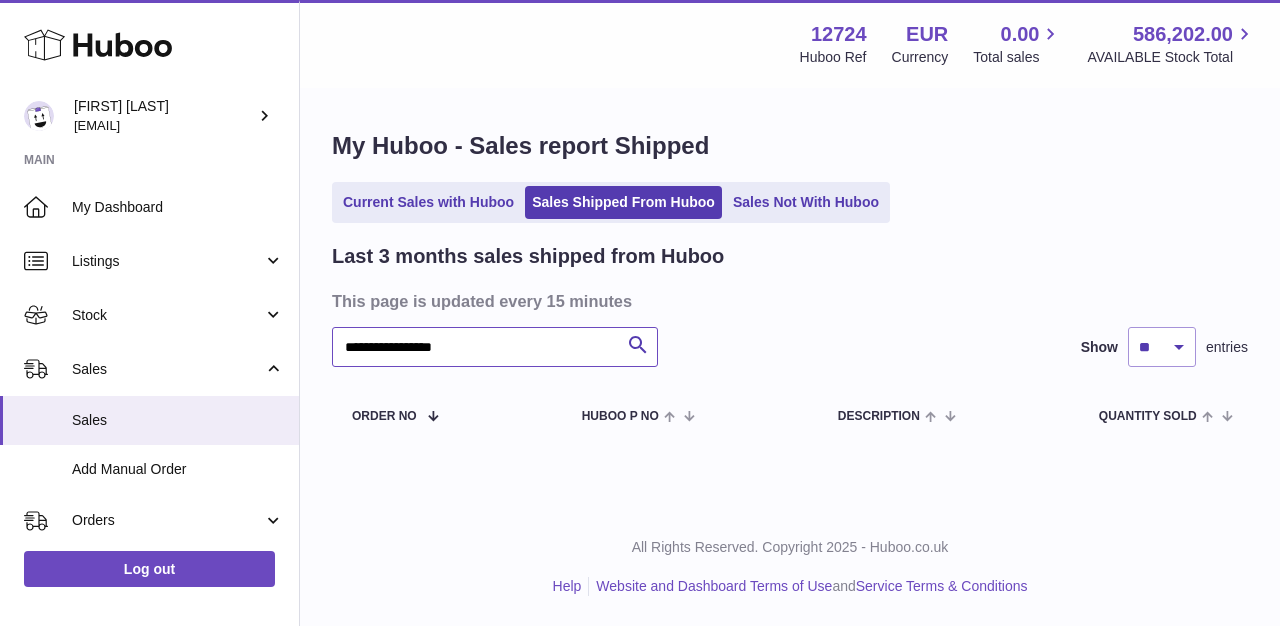 type on "**********" 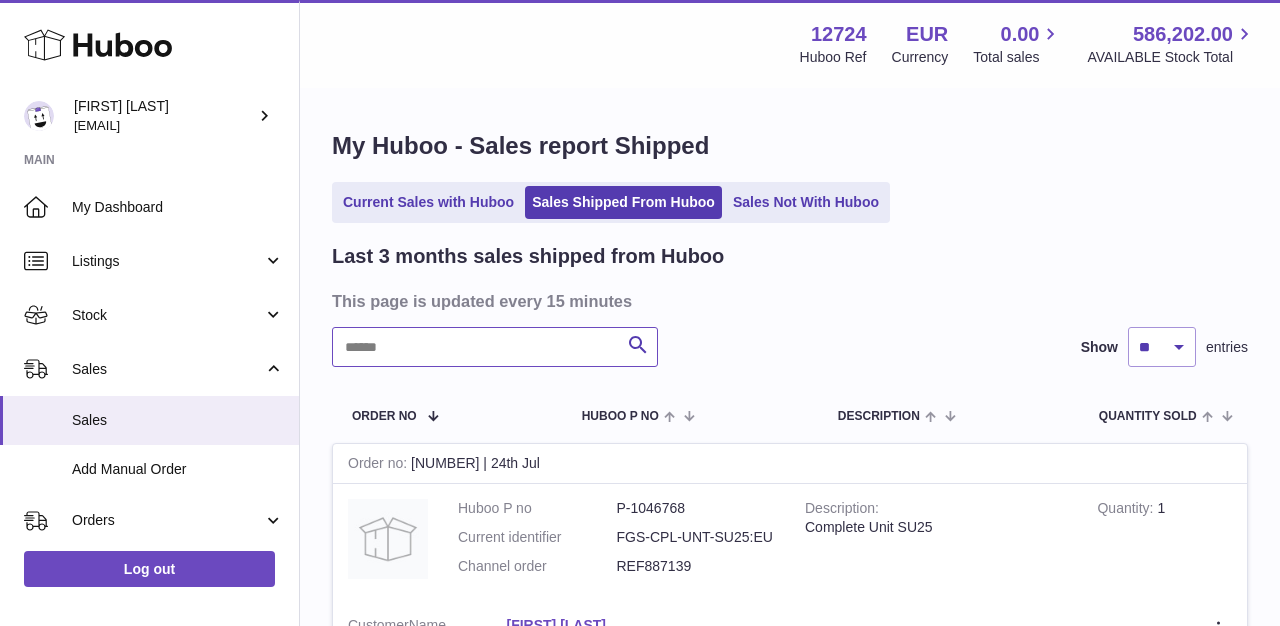 type on "*****" 